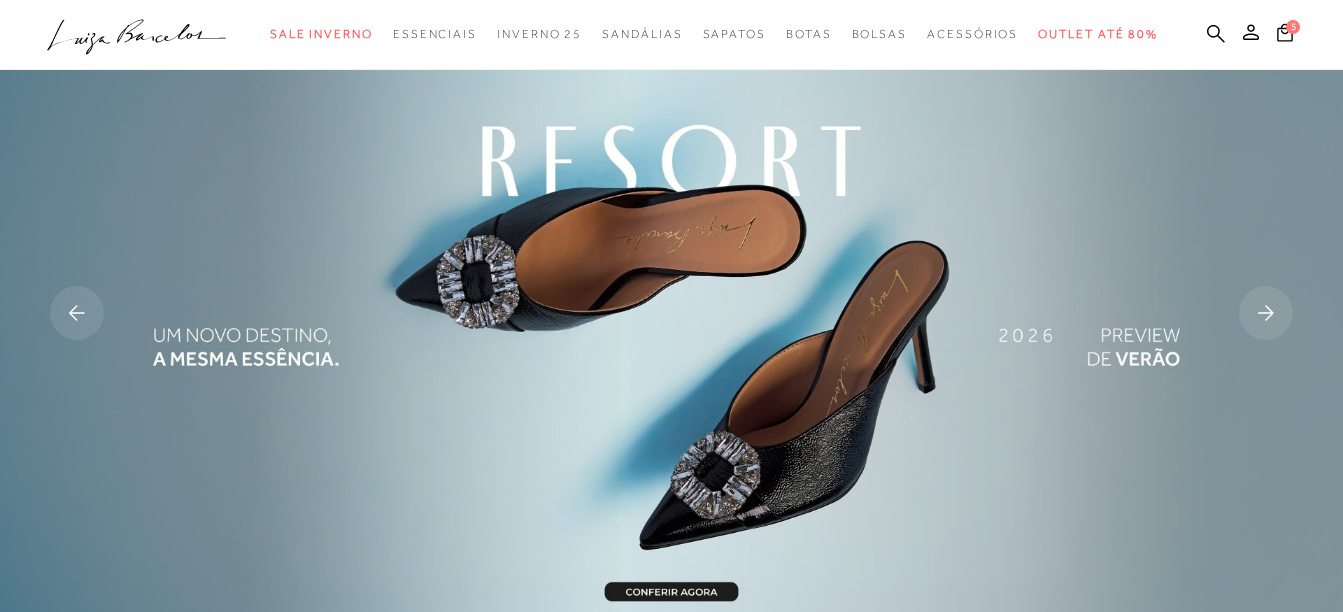 scroll, scrollTop: 0, scrollLeft: 0, axis: both 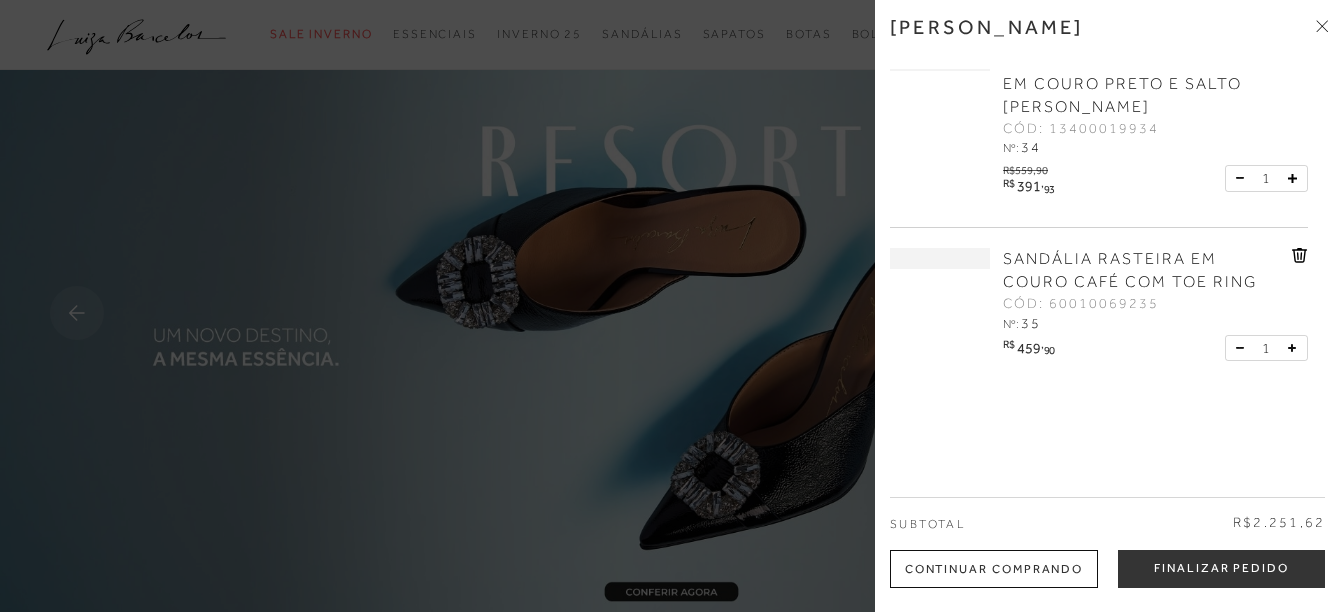 click 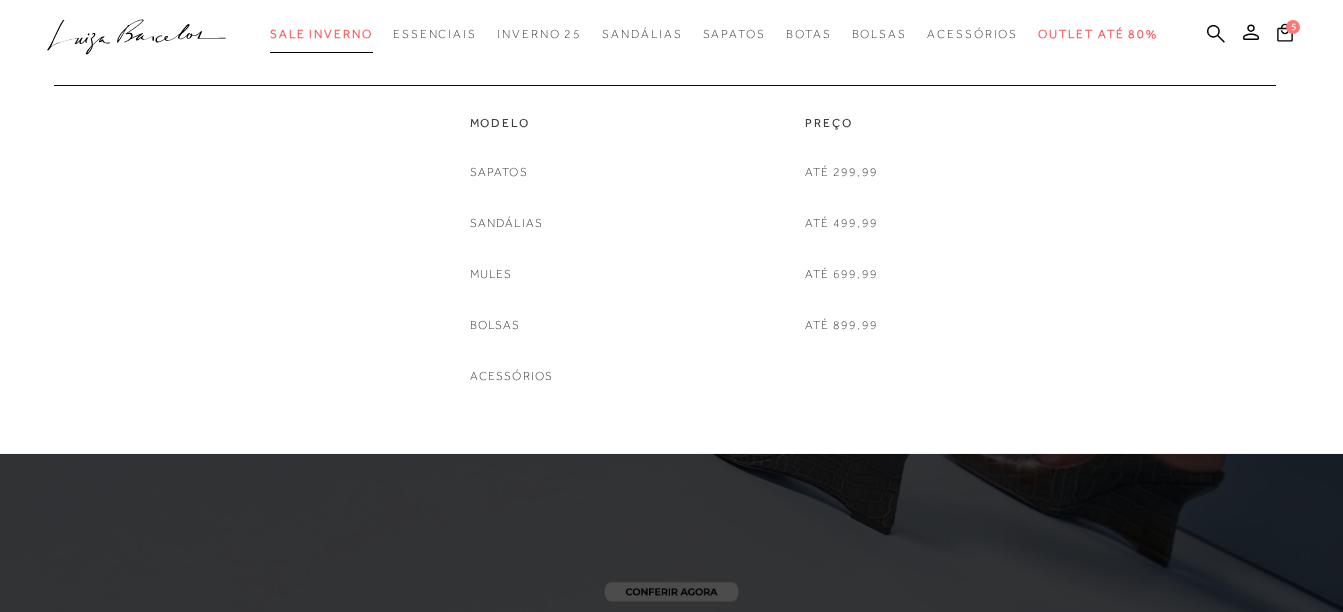 click on "Sale Inverno" at bounding box center (321, 34) 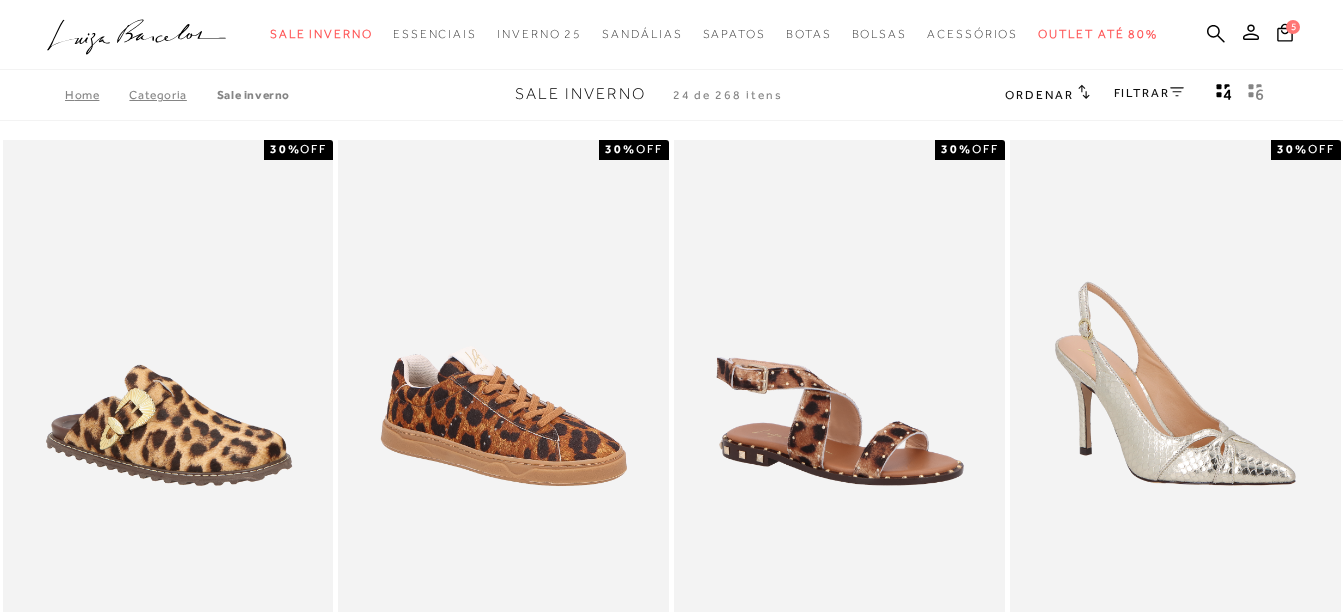 click on "Ordenar" at bounding box center [1039, 95] 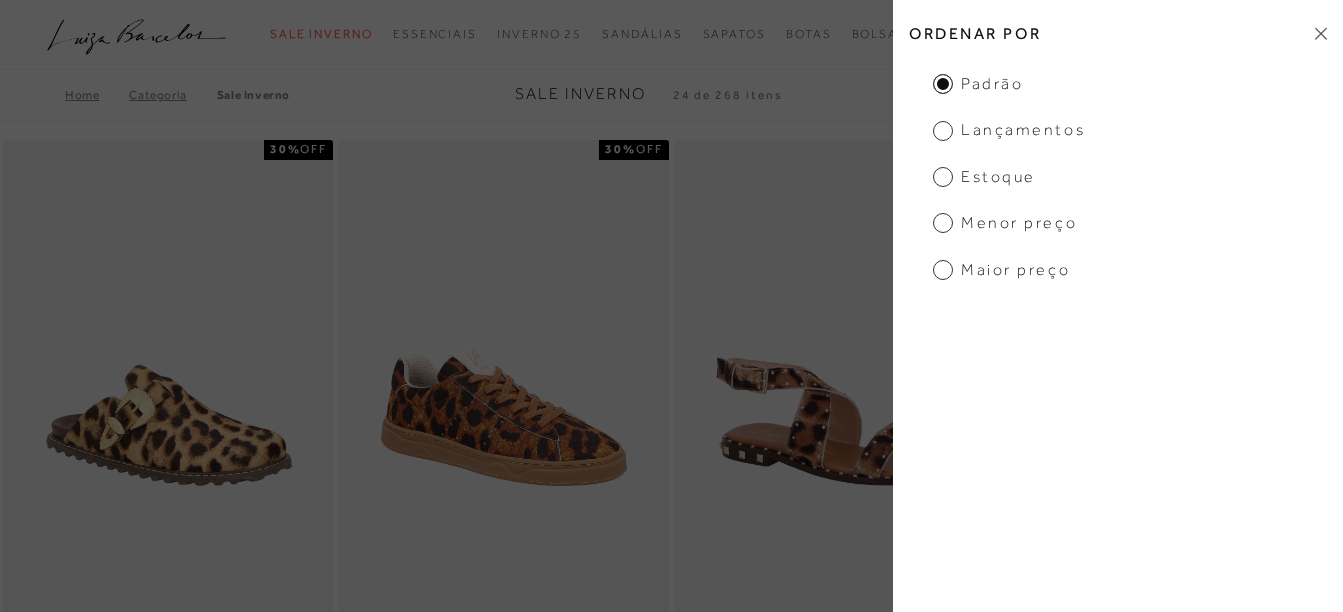 click on "Lançamentos" at bounding box center [1009, 130] 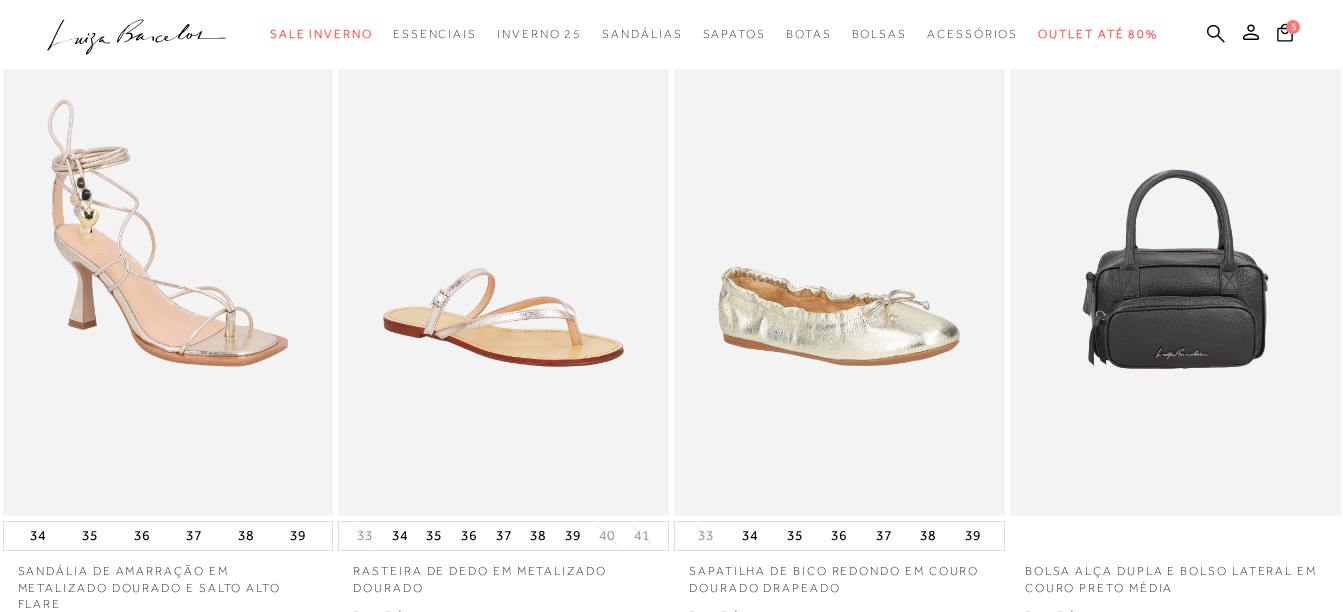 scroll, scrollTop: 824, scrollLeft: 0, axis: vertical 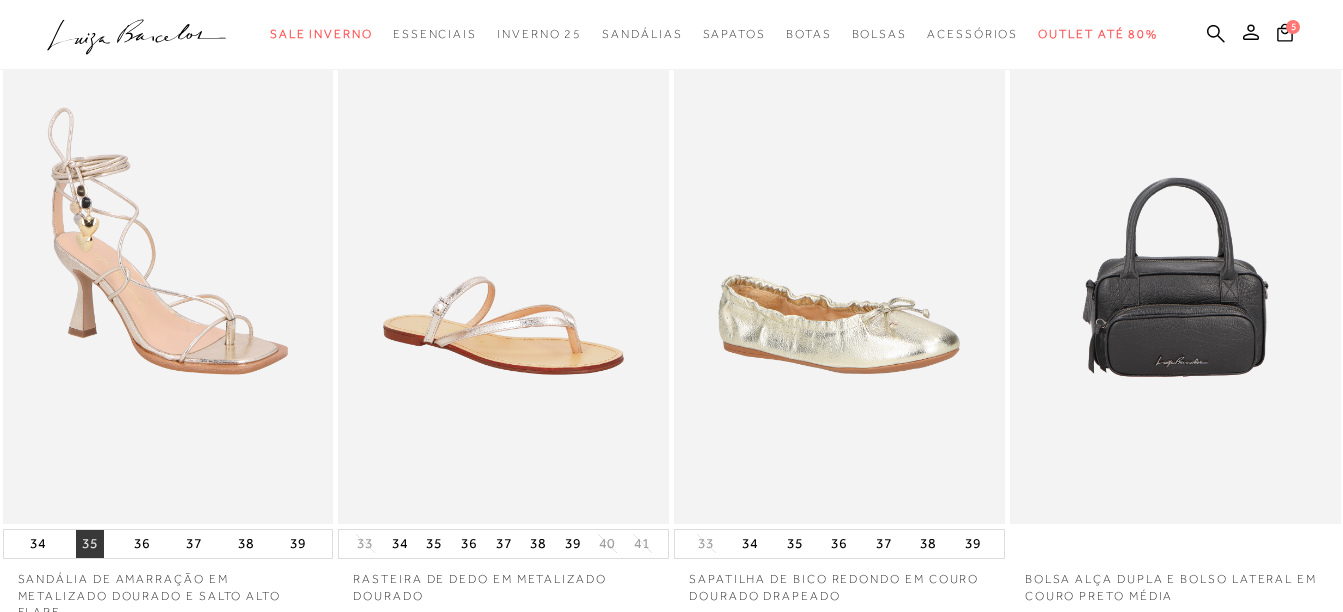click on "35" at bounding box center [90, 544] 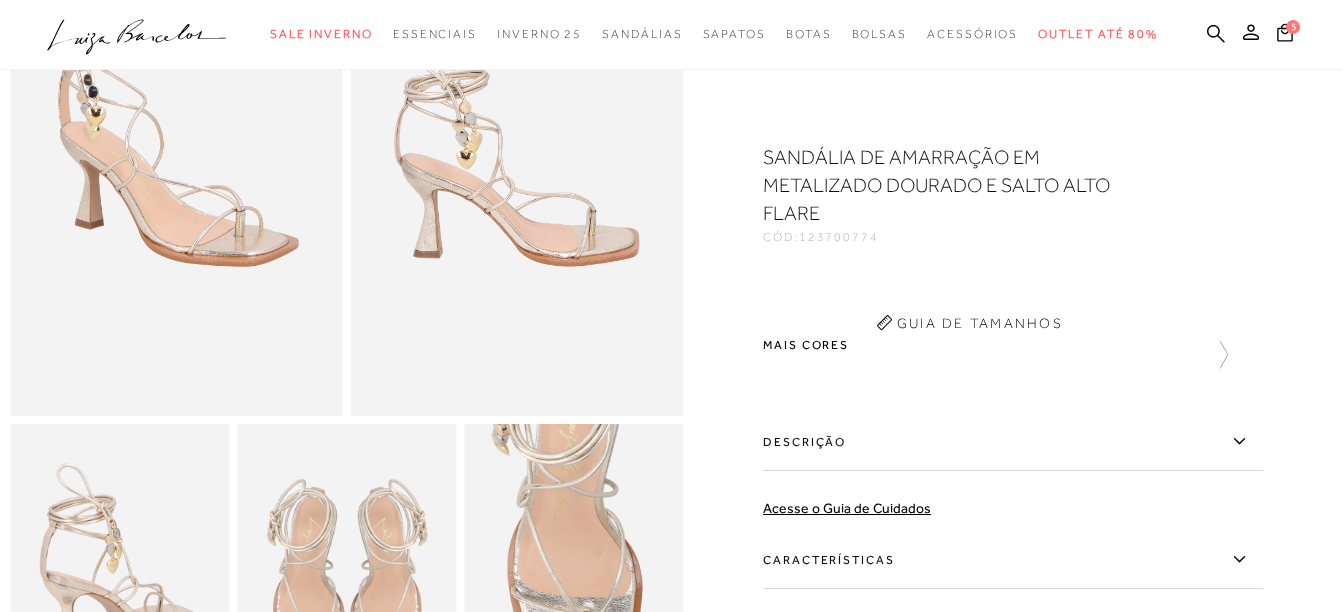 scroll, scrollTop: 0, scrollLeft: 0, axis: both 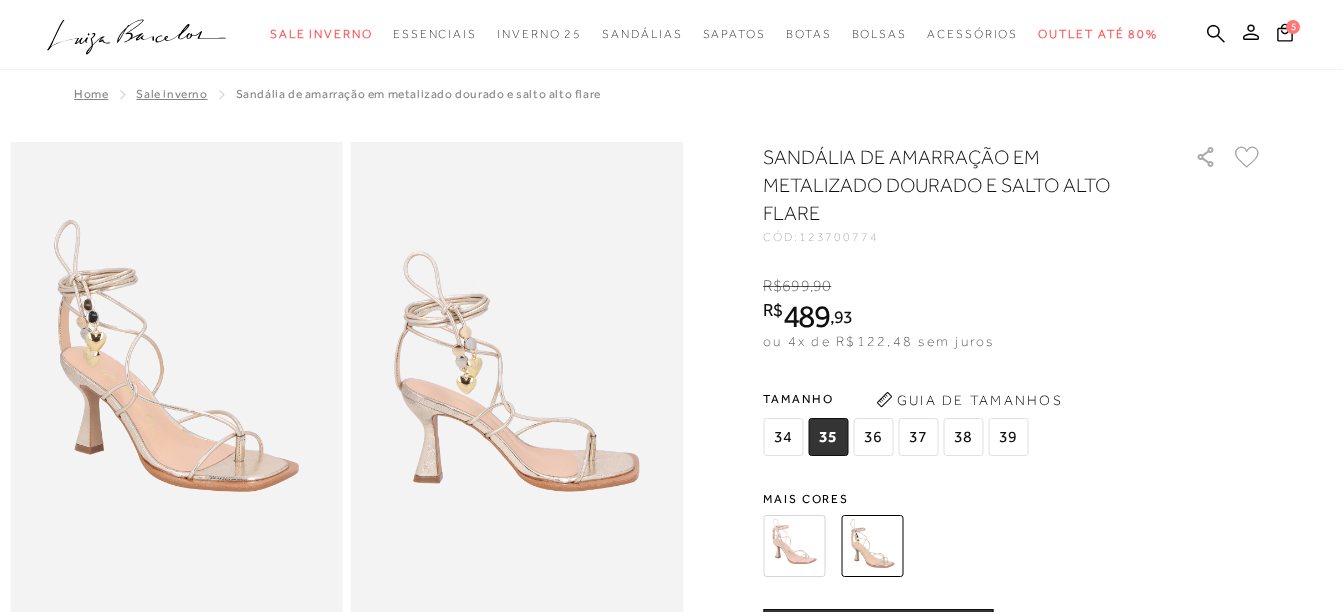 click at bounding box center [794, 546] 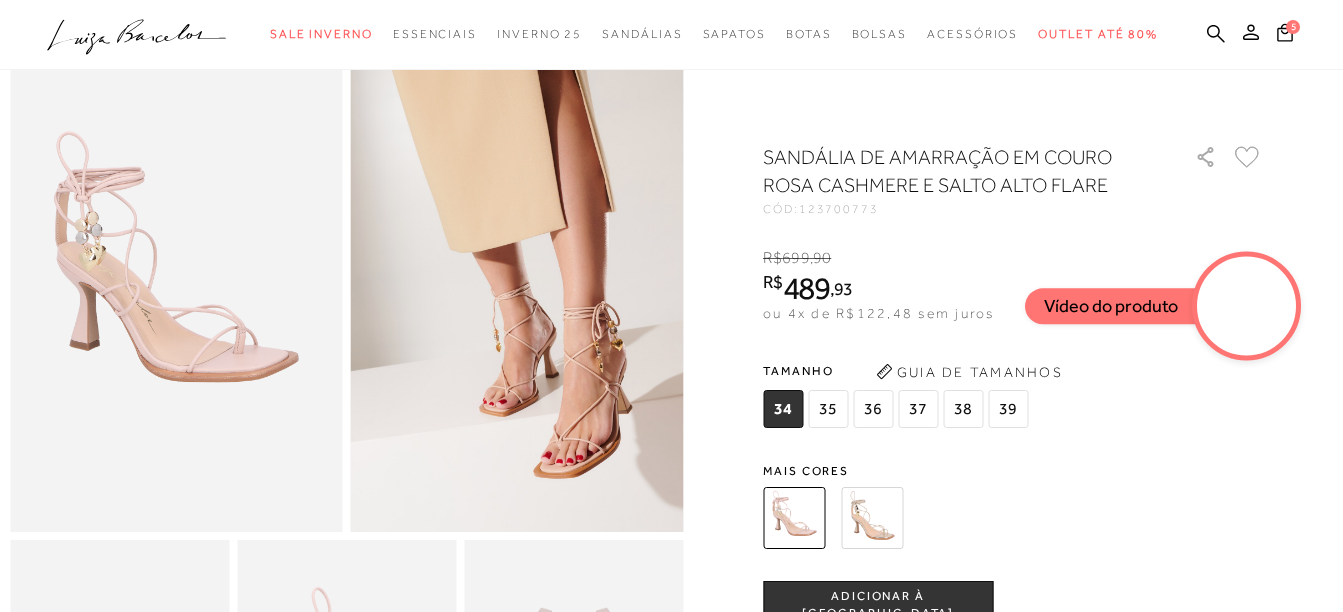 scroll, scrollTop: 121, scrollLeft: 0, axis: vertical 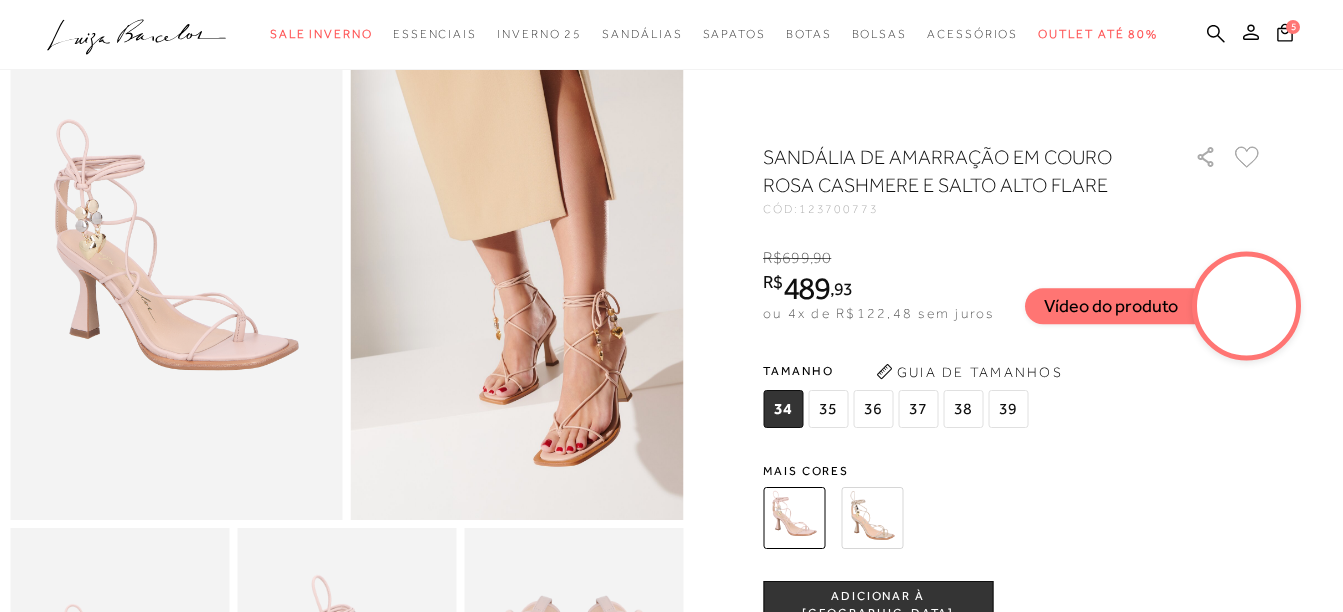 click at bounding box center (872, 518) 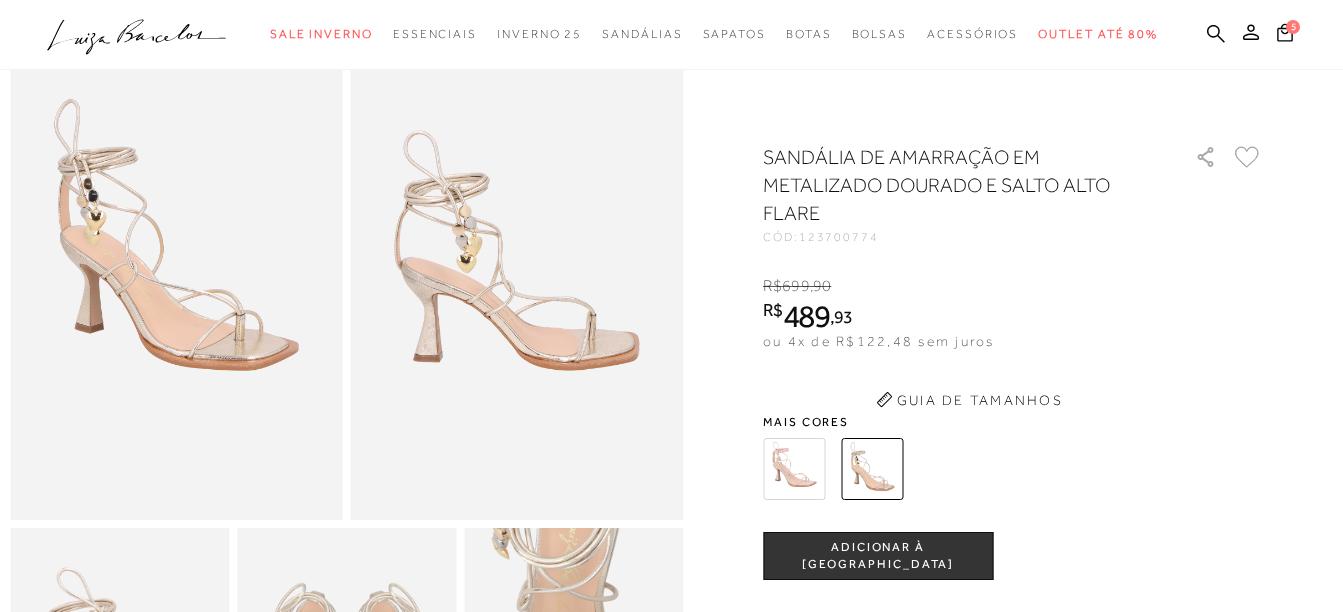 scroll, scrollTop: 0, scrollLeft: 0, axis: both 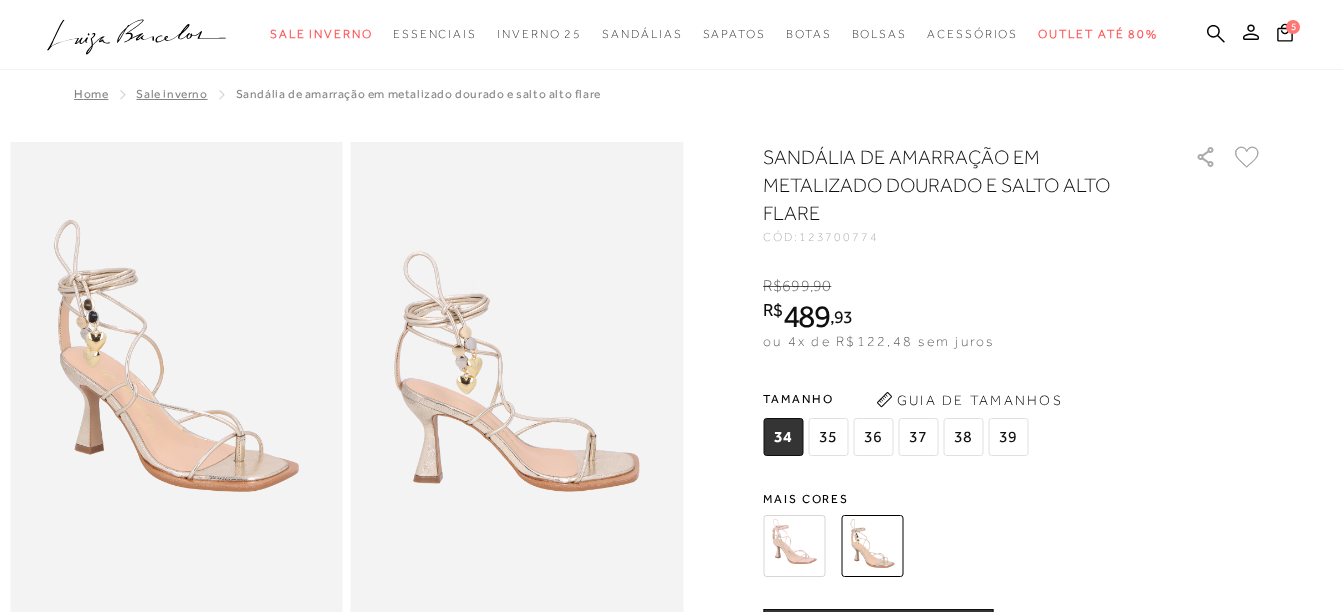 click on "35" at bounding box center [828, 437] 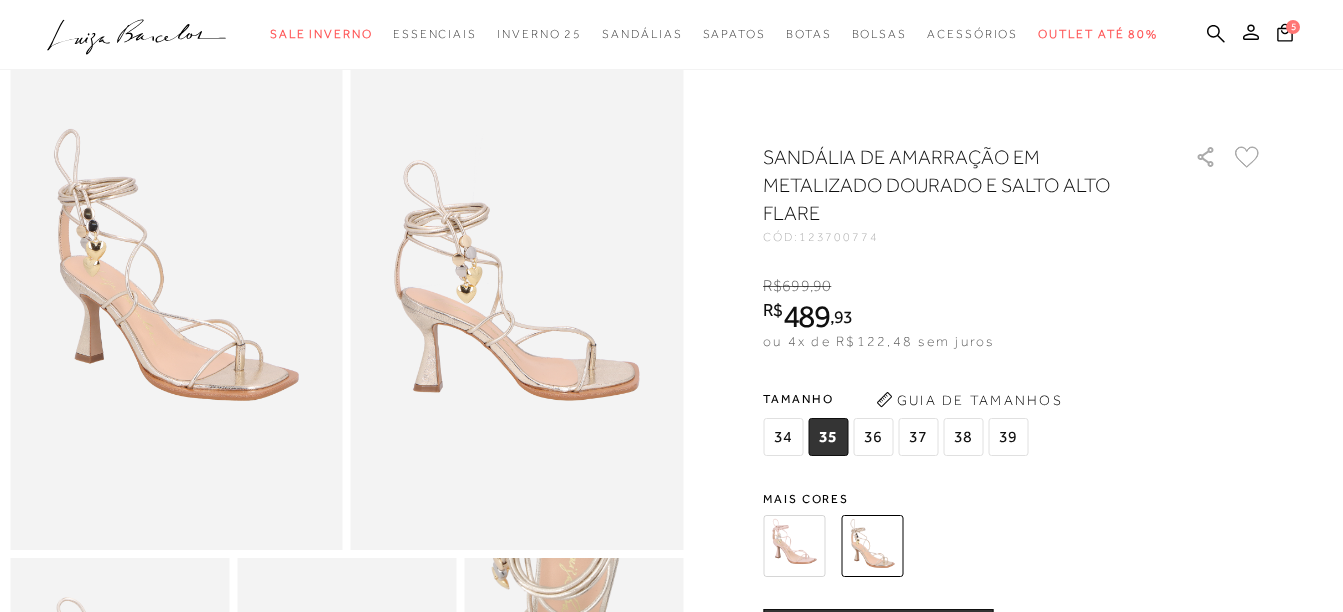 scroll, scrollTop: 140, scrollLeft: 0, axis: vertical 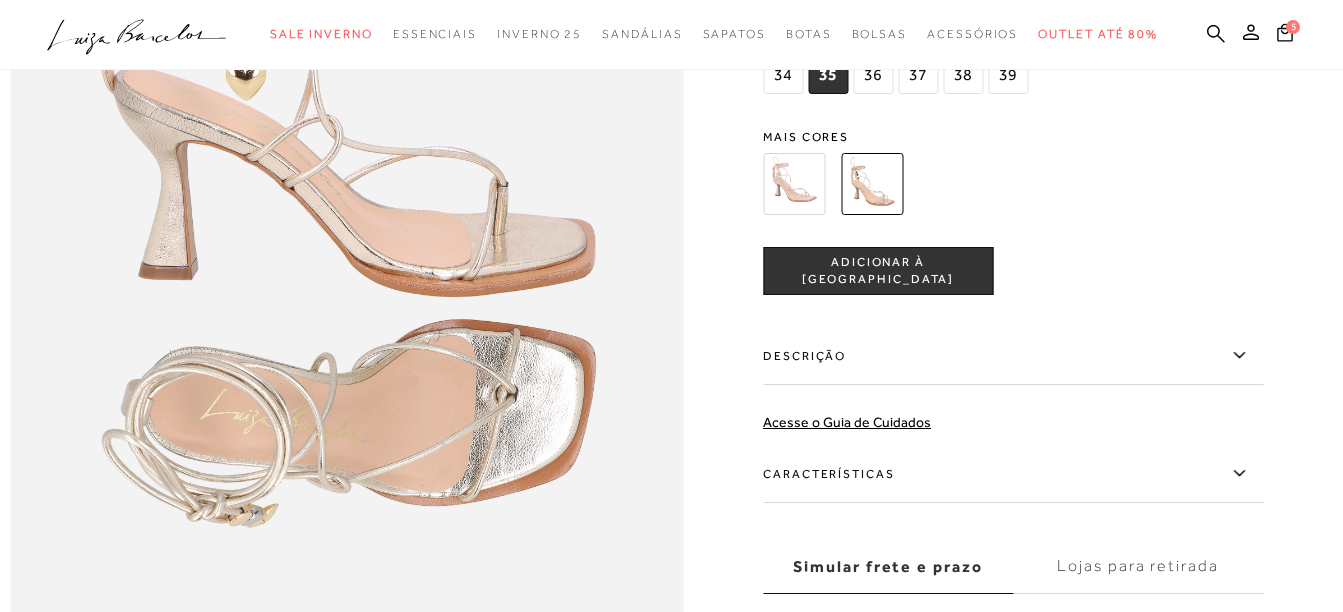 click on "ADICIONAR À [GEOGRAPHIC_DATA]" at bounding box center (878, 271) 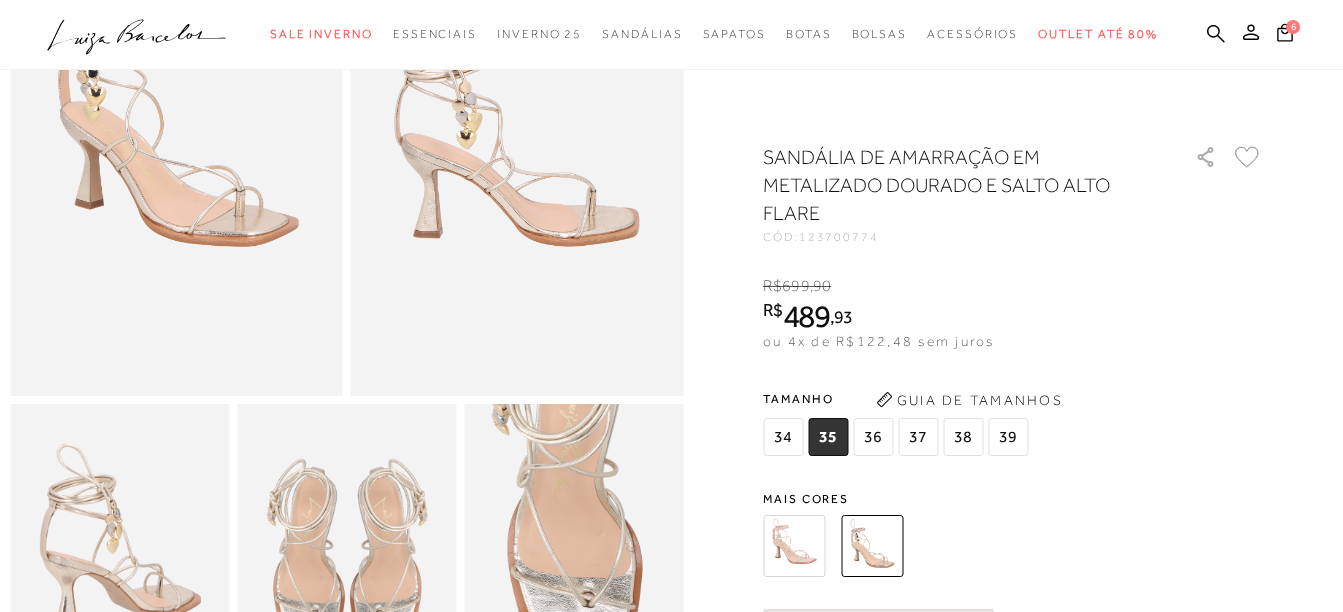 scroll, scrollTop: 224, scrollLeft: 0, axis: vertical 